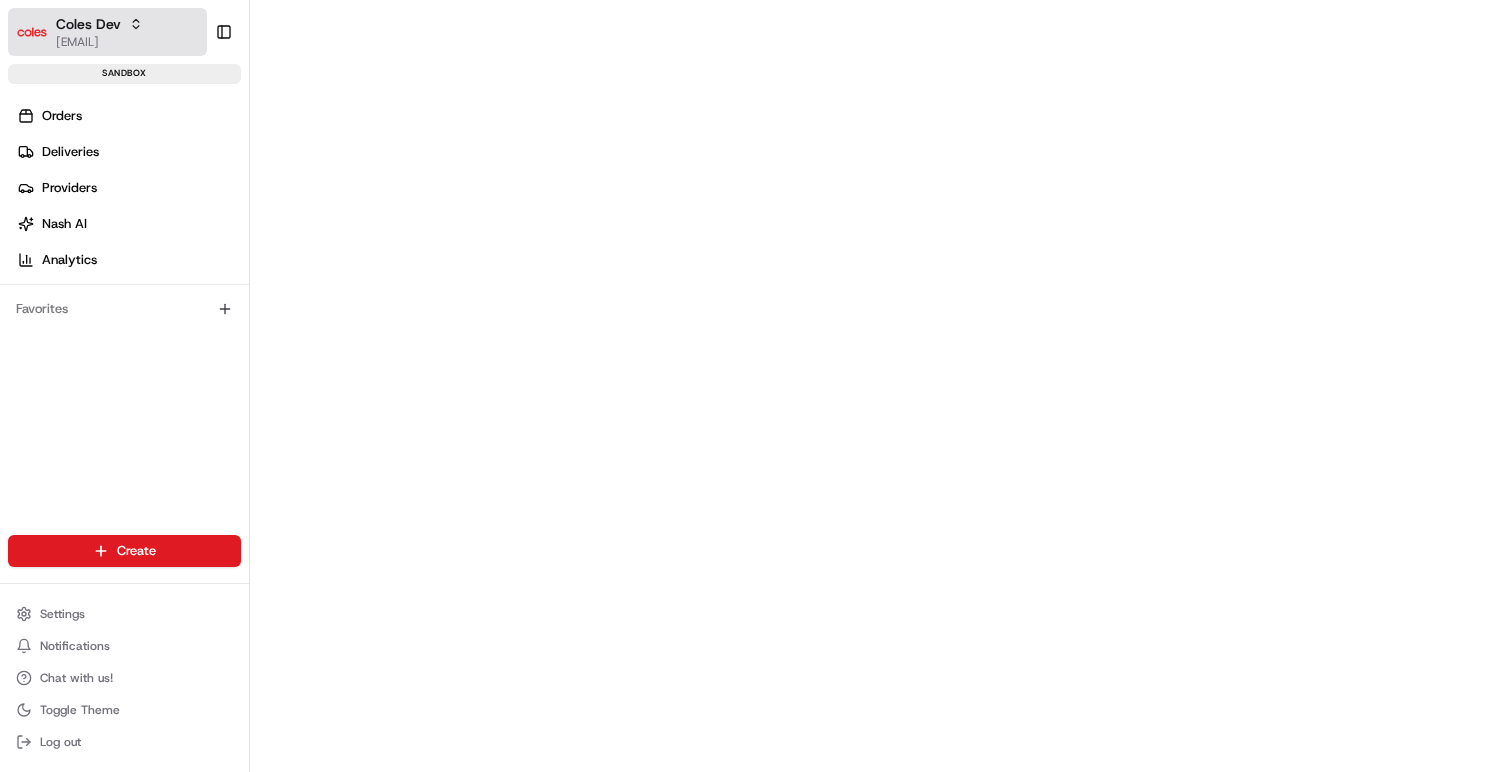 scroll, scrollTop: 0, scrollLeft: 0, axis: both 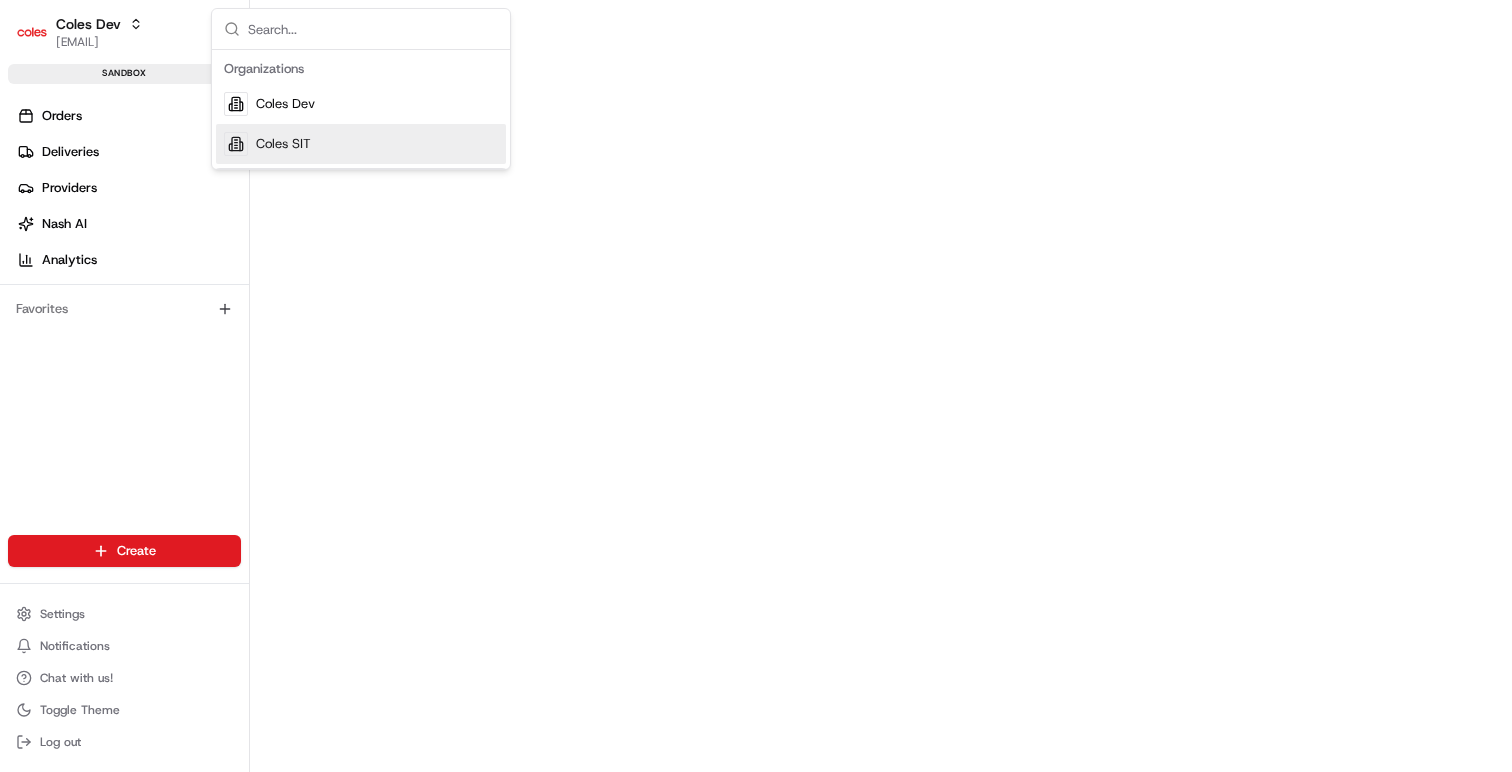 click on "Orders Deliveries Providers Nash AI Analytics Favorites" at bounding box center (124, 333) 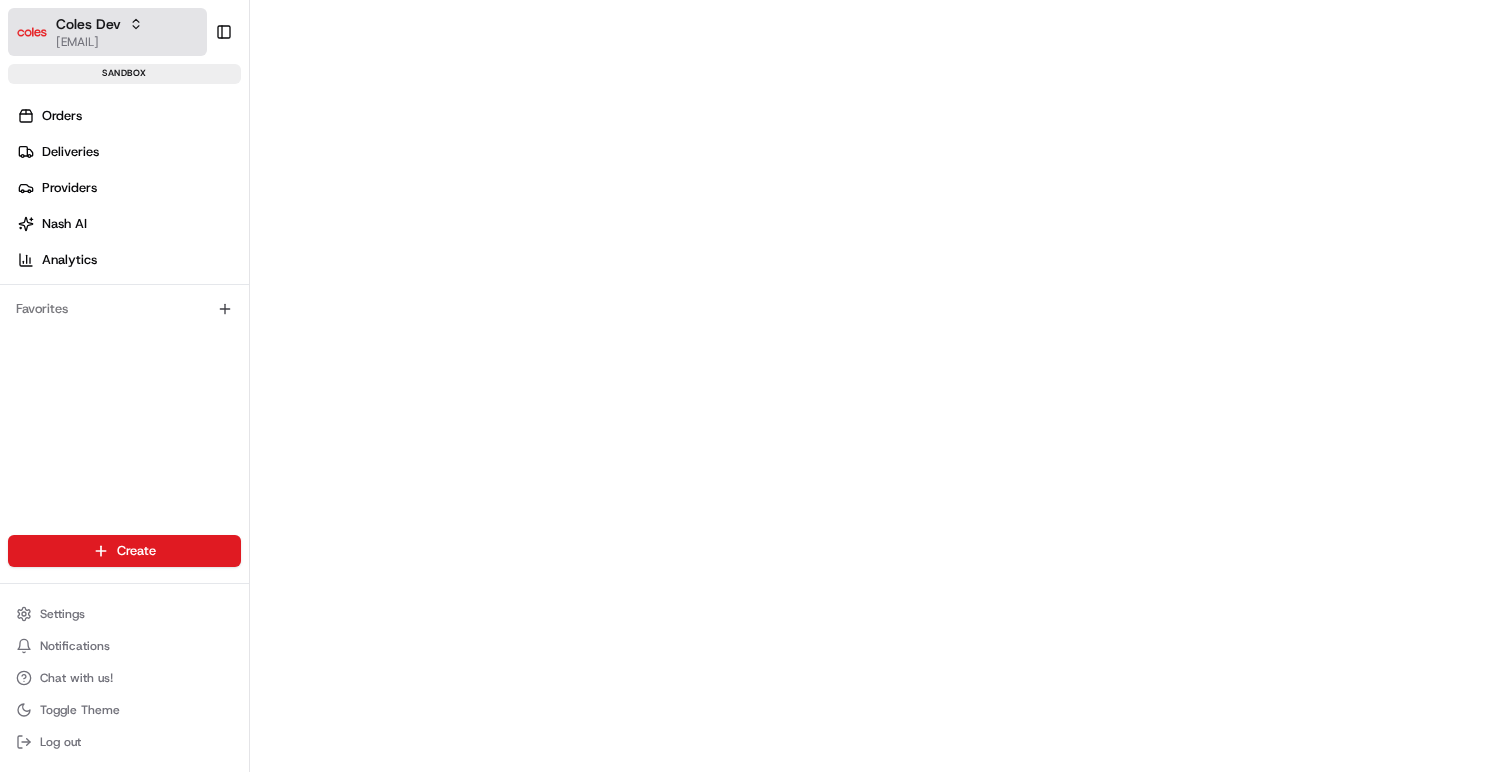 click on "Coles Dev" at bounding box center (88, 24) 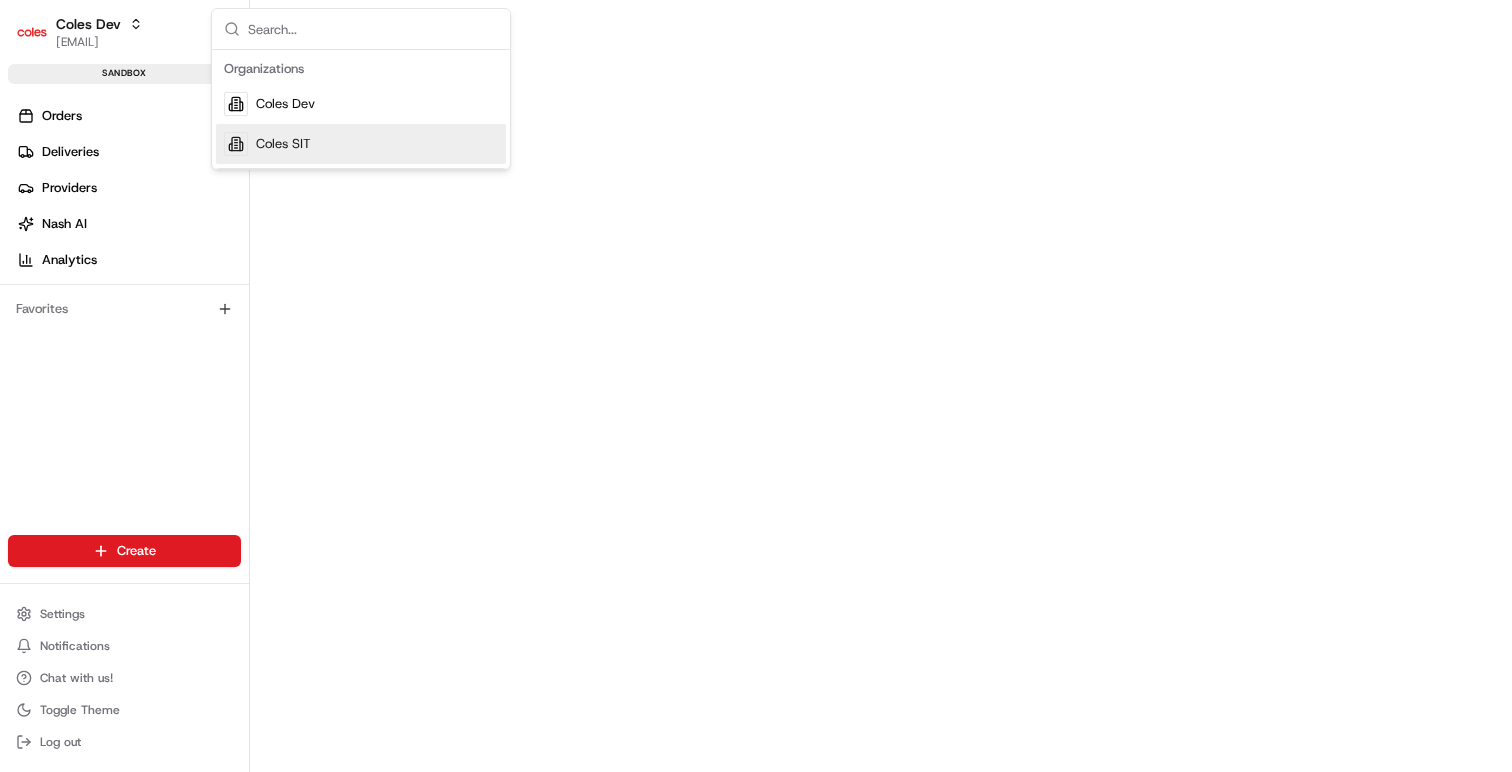 click on "Coles SIT" at bounding box center (283, 144) 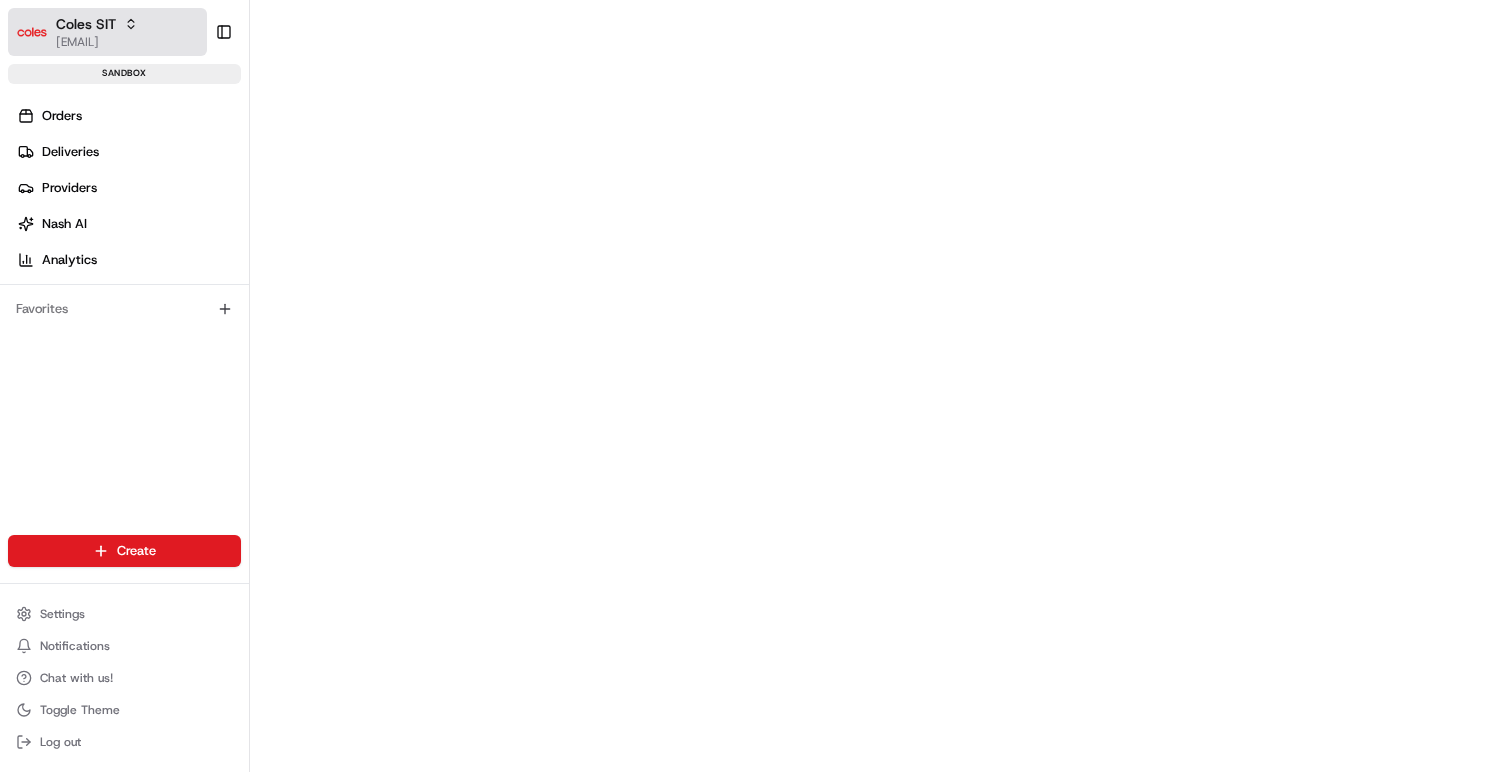 click on "Coles SIT" at bounding box center [86, 24] 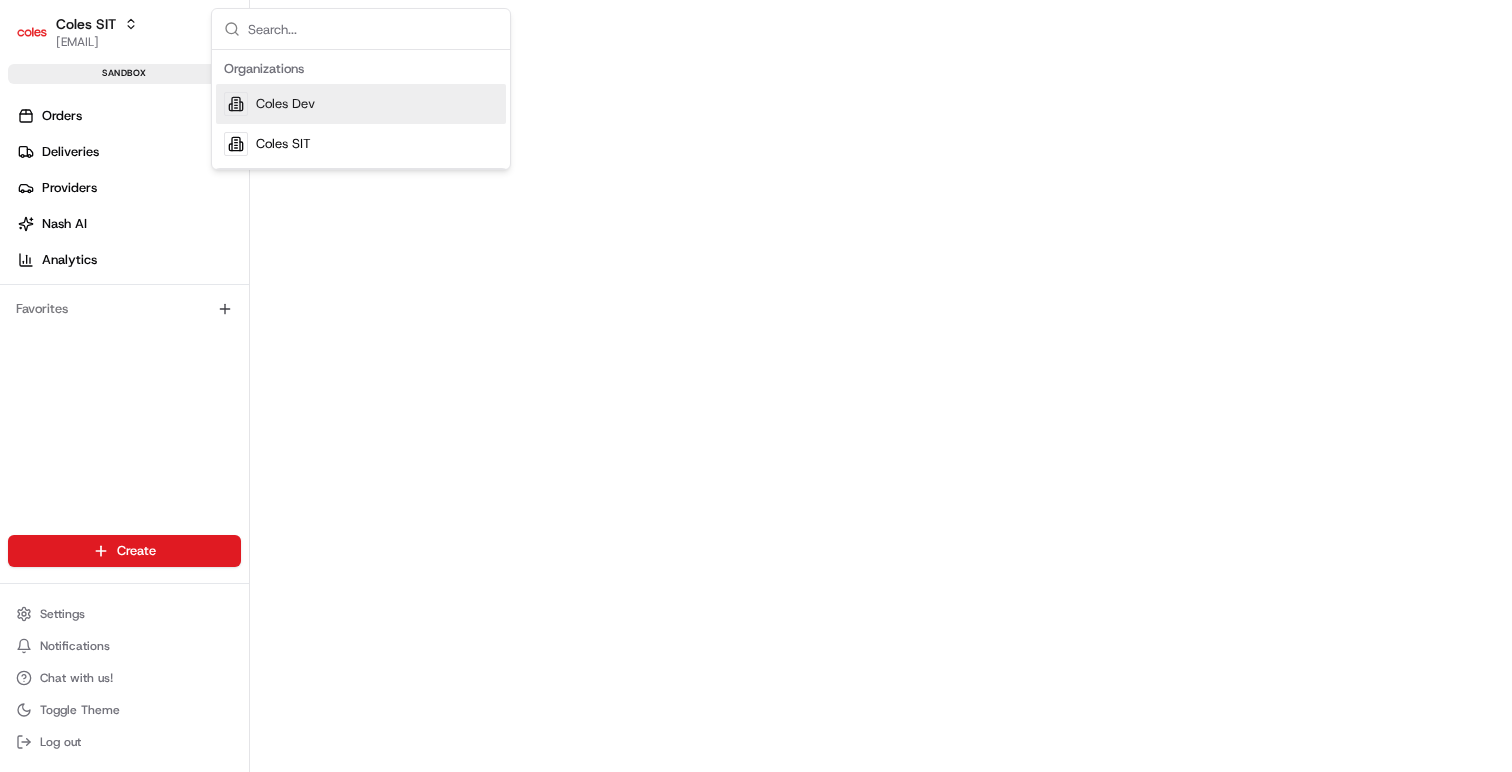 click on "Coles Dev" at bounding box center [285, 104] 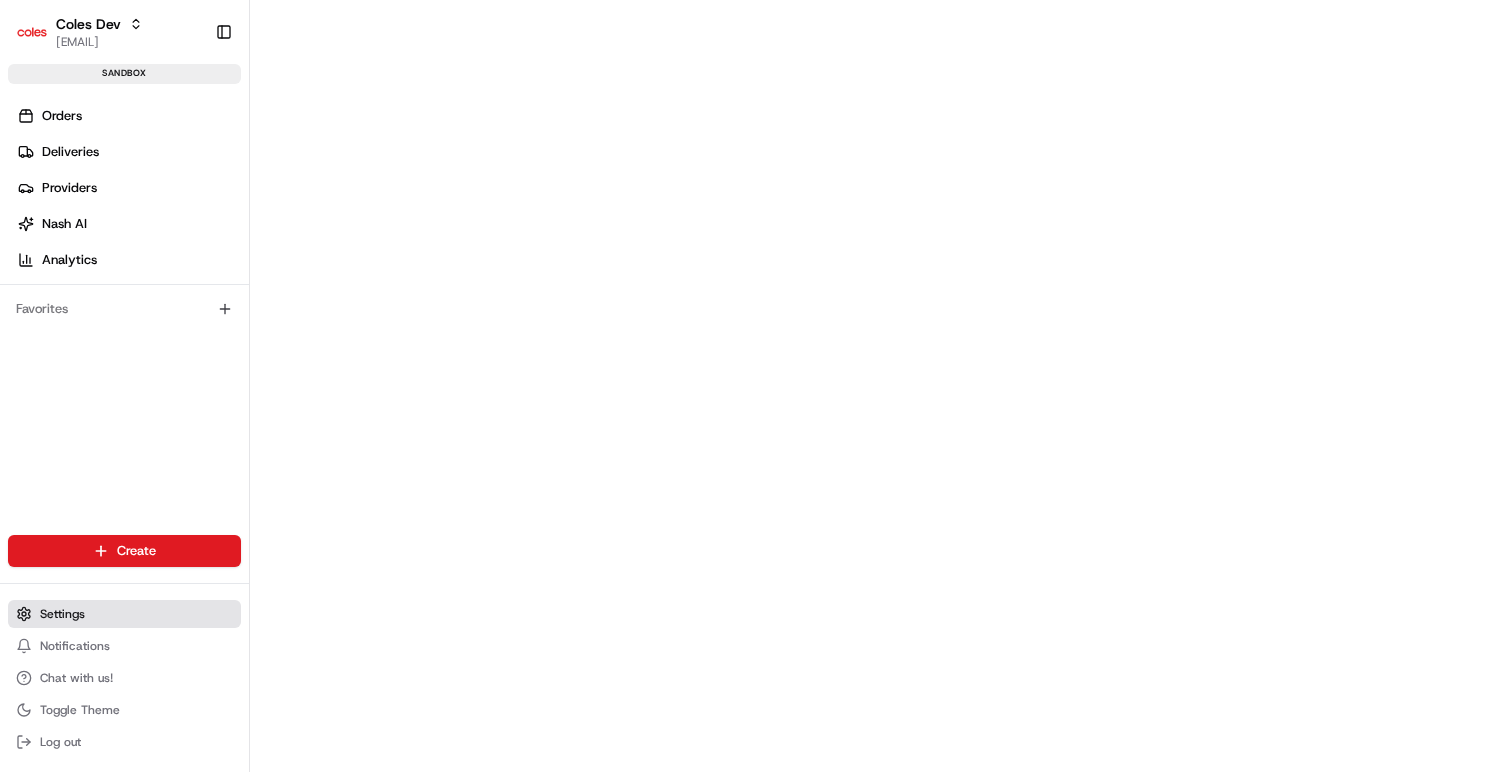 click on "Settings" at bounding box center [62, 614] 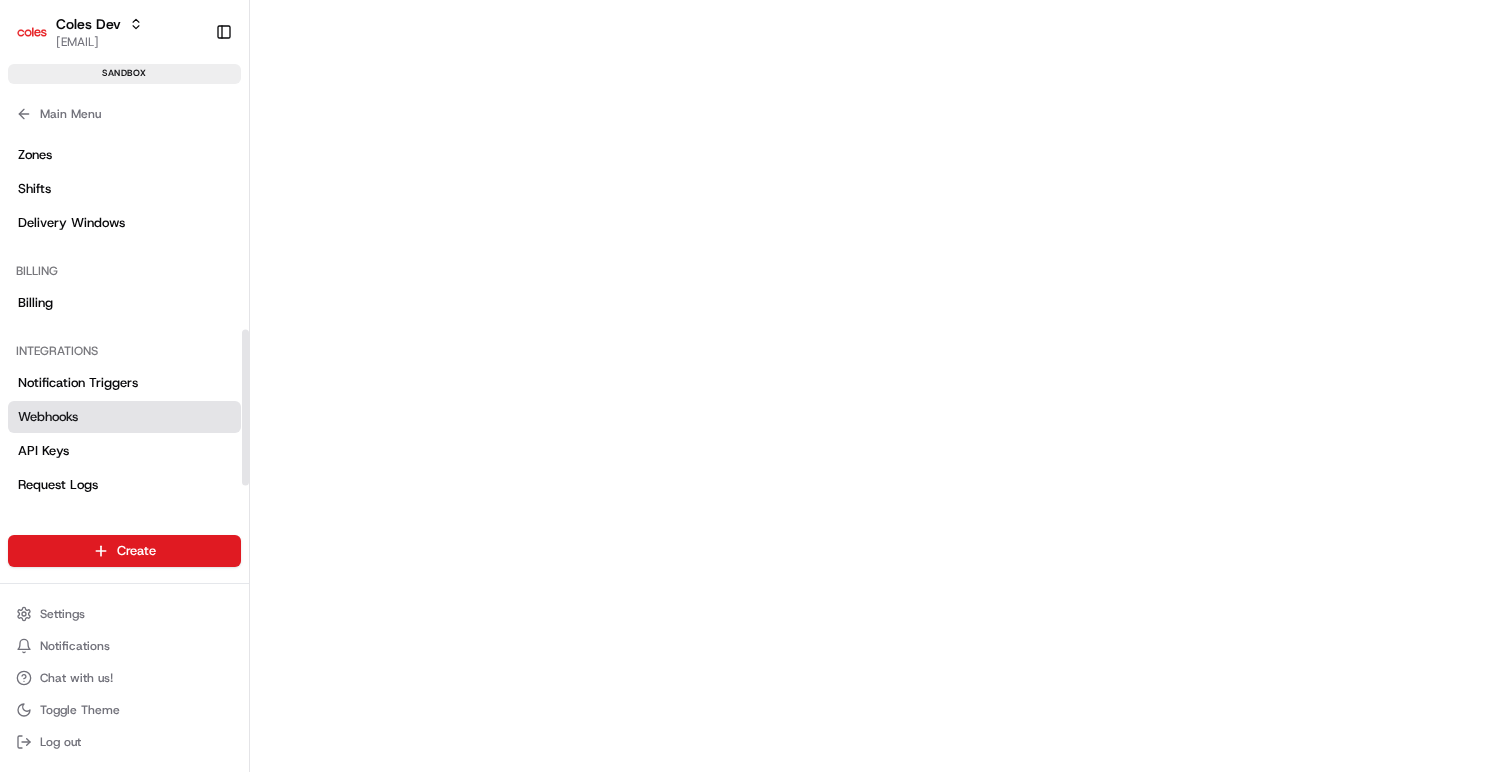 scroll, scrollTop: 516, scrollLeft: 0, axis: vertical 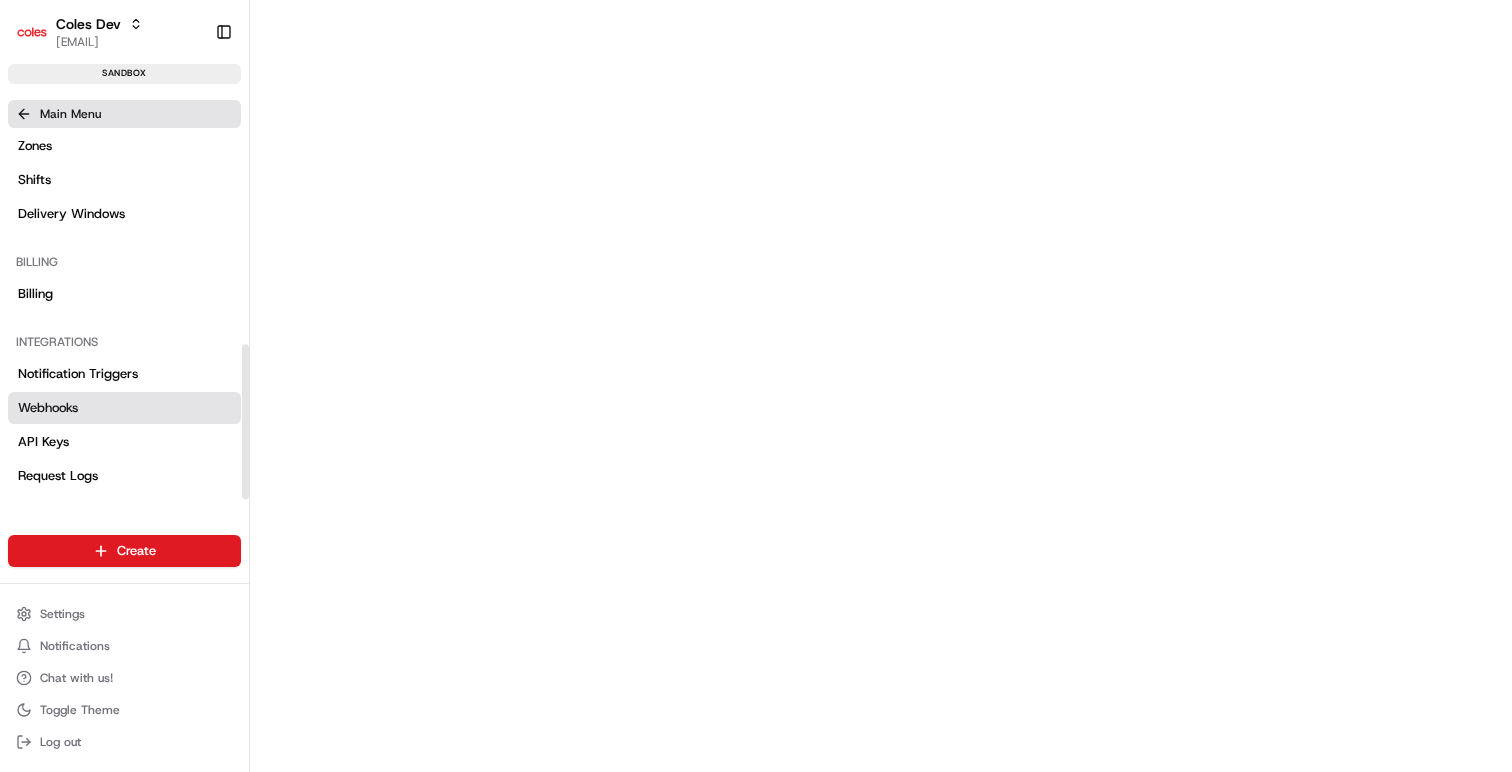 click on "Main Menu" at bounding box center (70, 114) 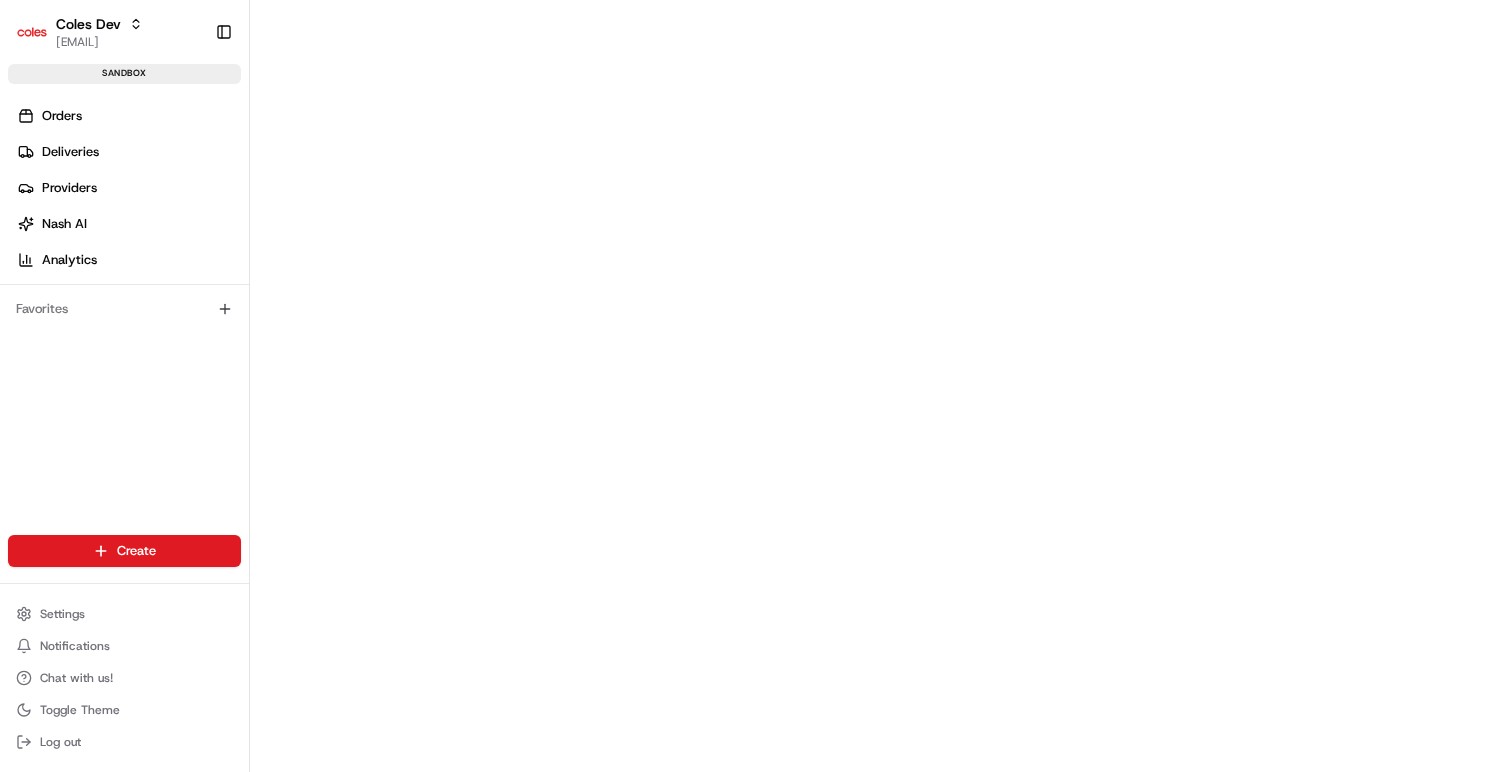 click on "Orders" at bounding box center (128, 116) 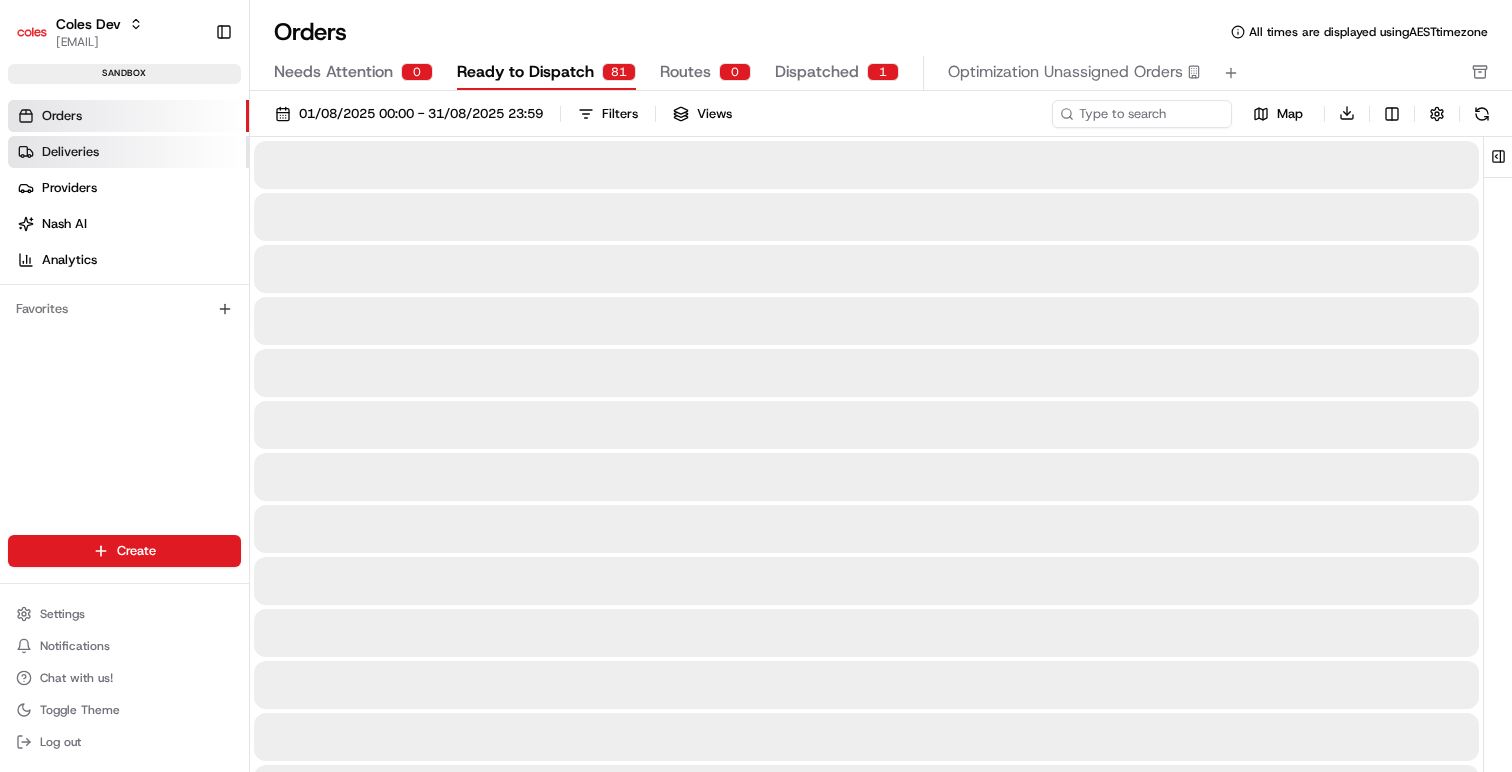 click on "Deliveries" at bounding box center [70, 152] 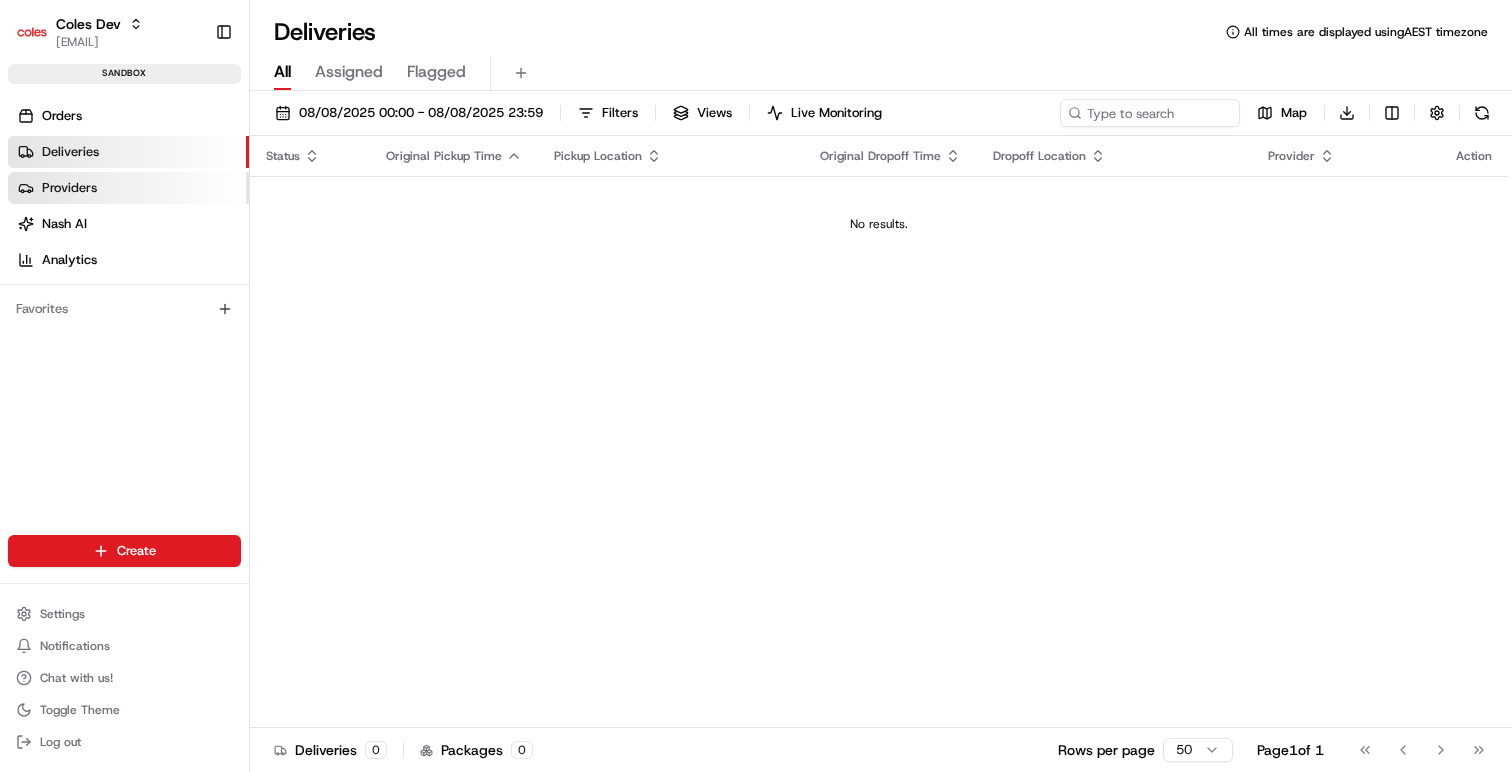 click on "Providers" at bounding box center [69, 188] 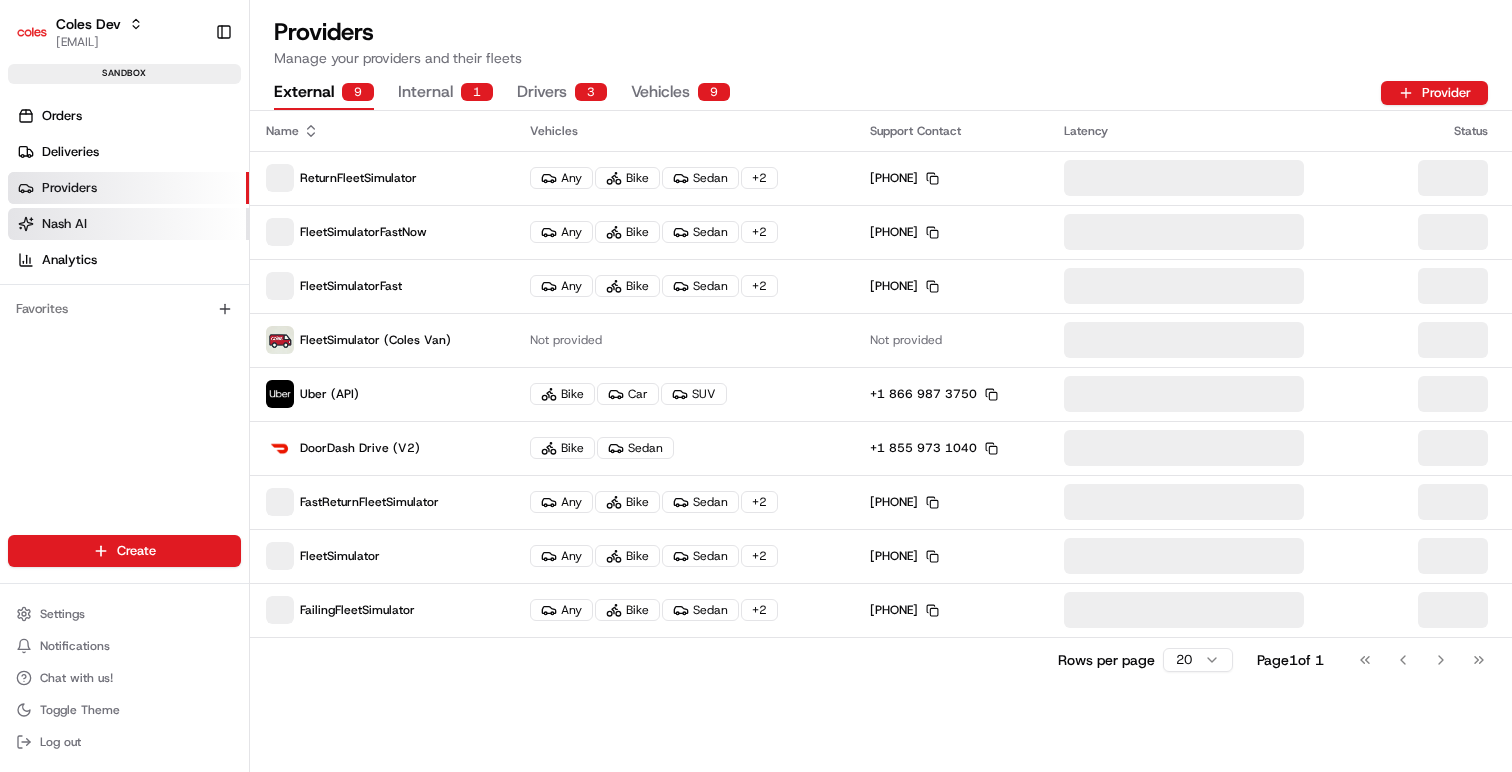click on "Nash AI" at bounding box center (64, 224) 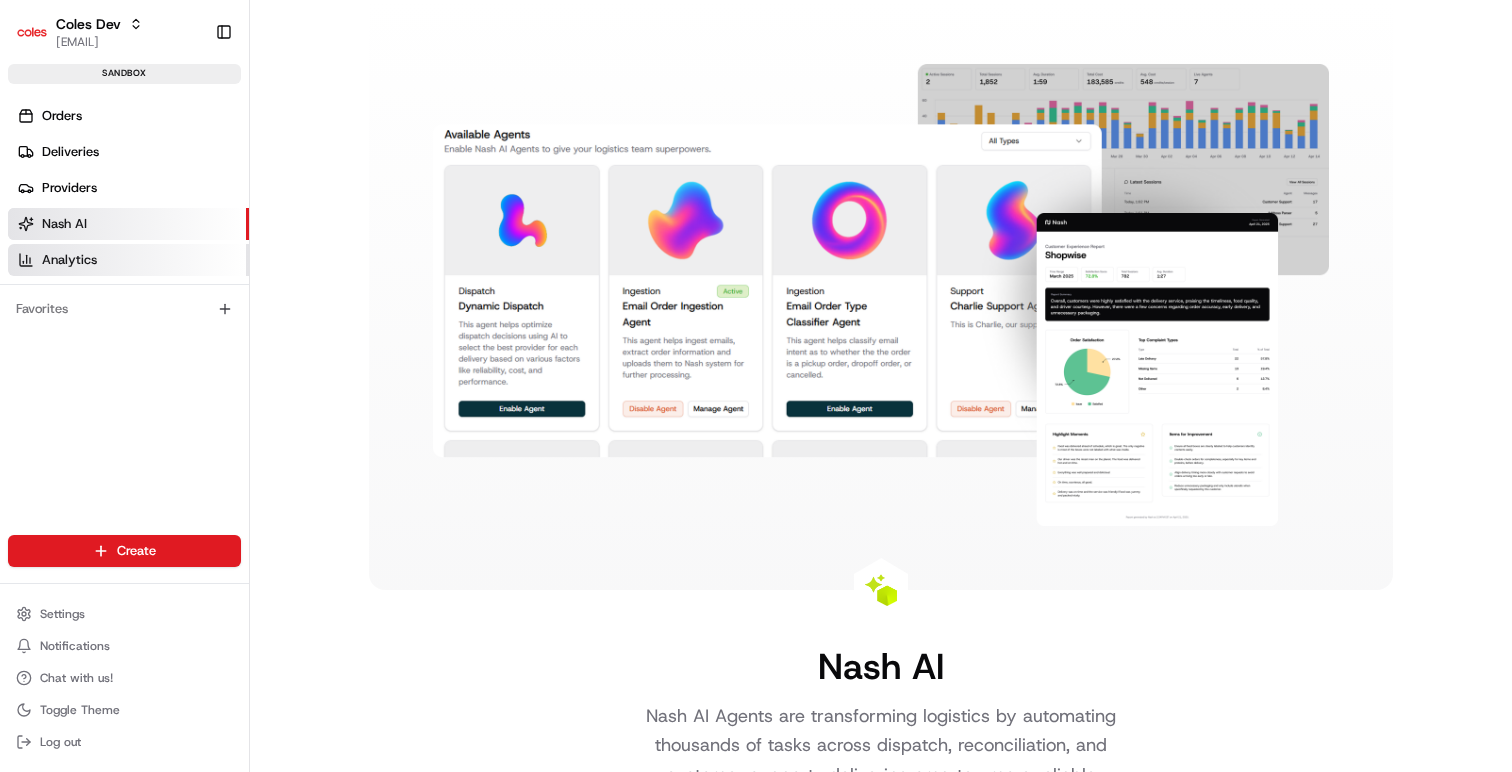click on "Analytics" at bounding box center [69, 260] 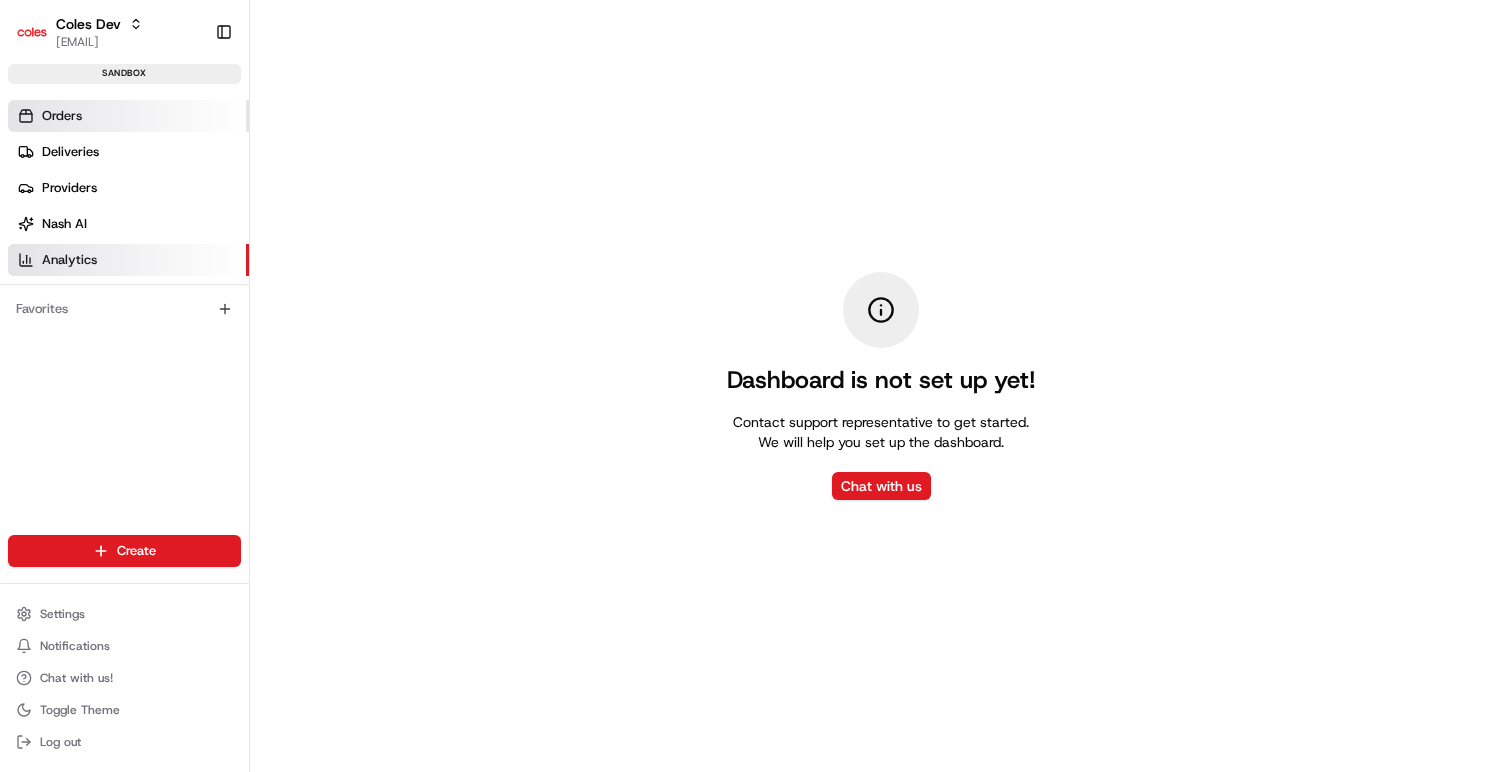 click on "Orders" at bounding box center (128, 116) 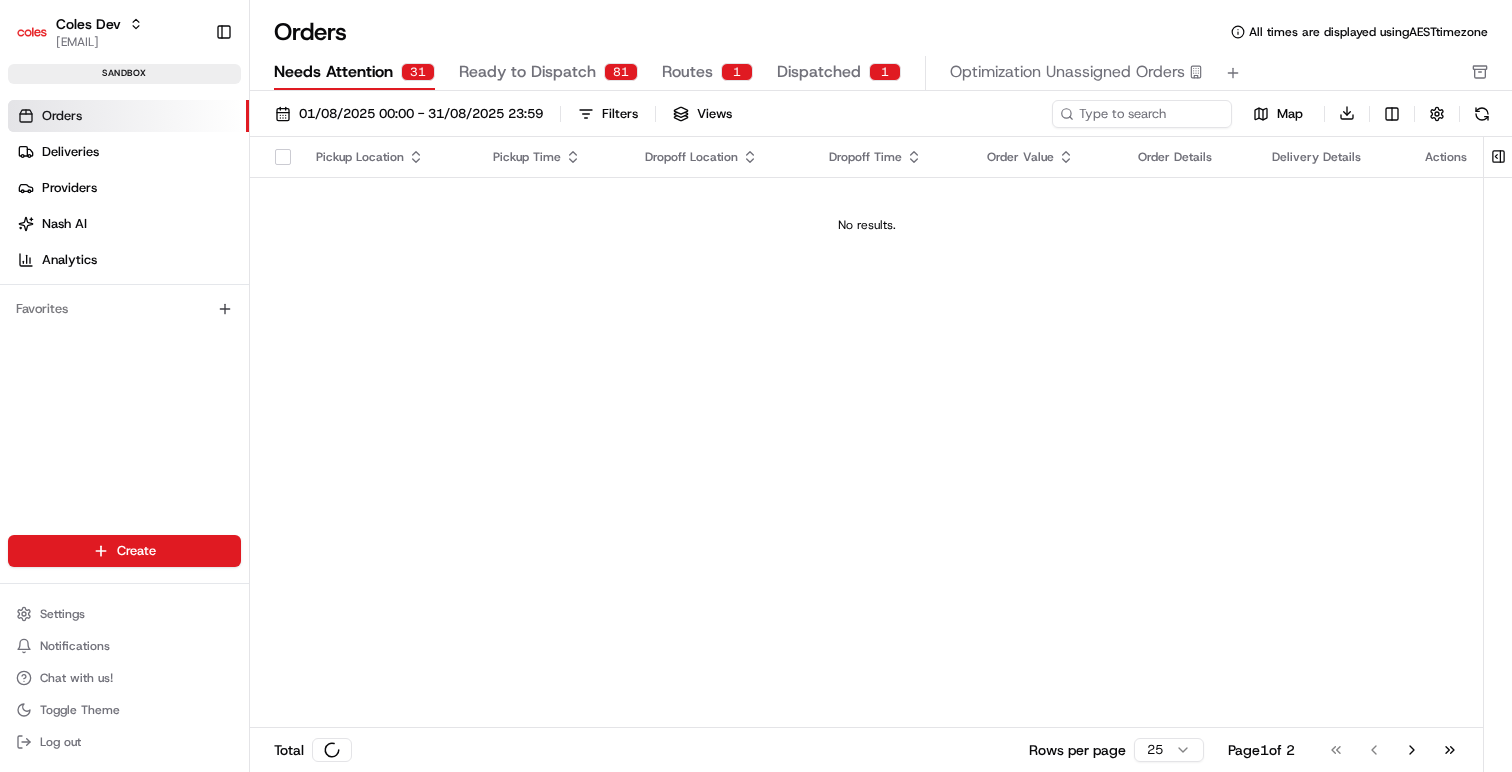 click on "Needs Attention" at bounding box center (333, 72) 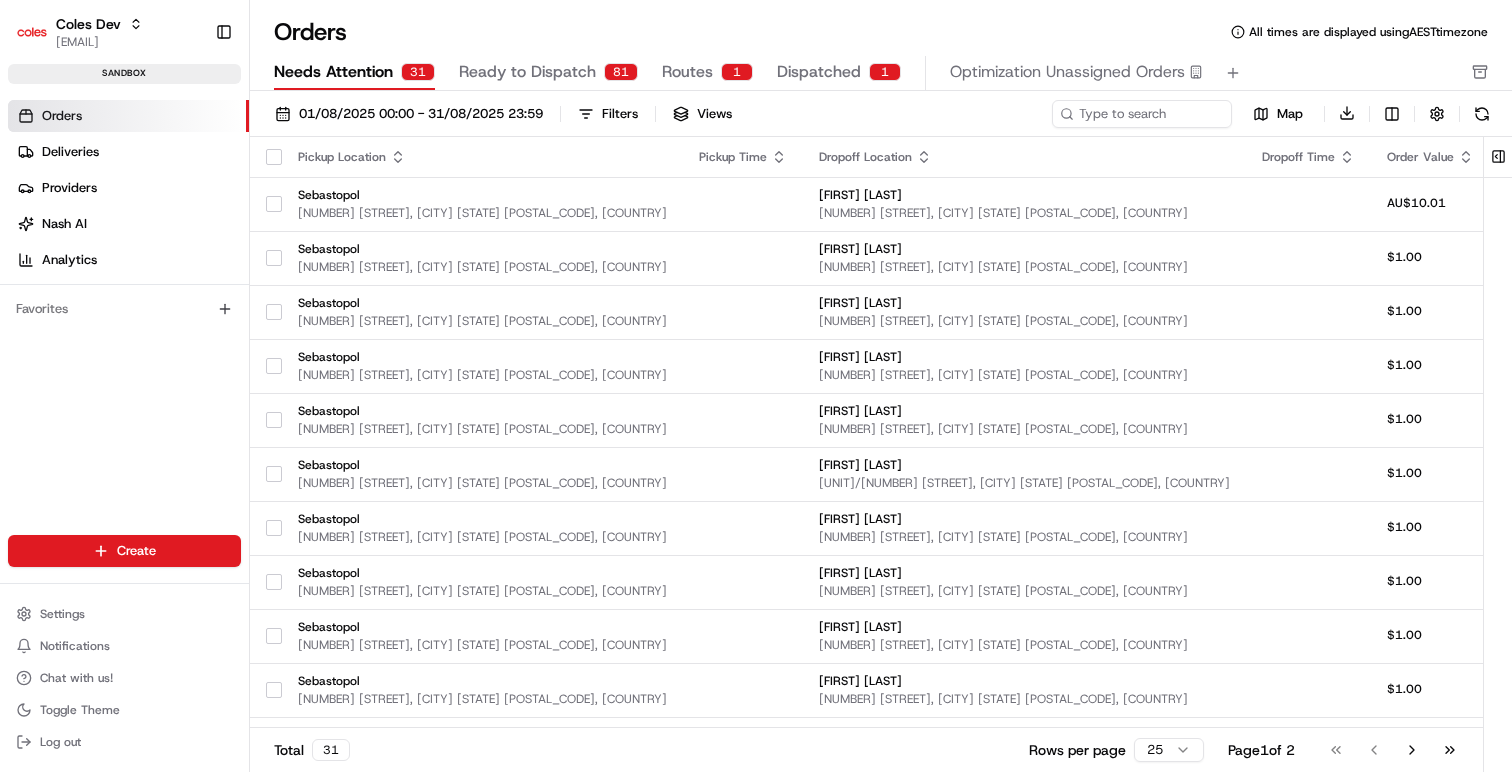 click on "Ready to Dispatch" at bounding box center [527, 72] 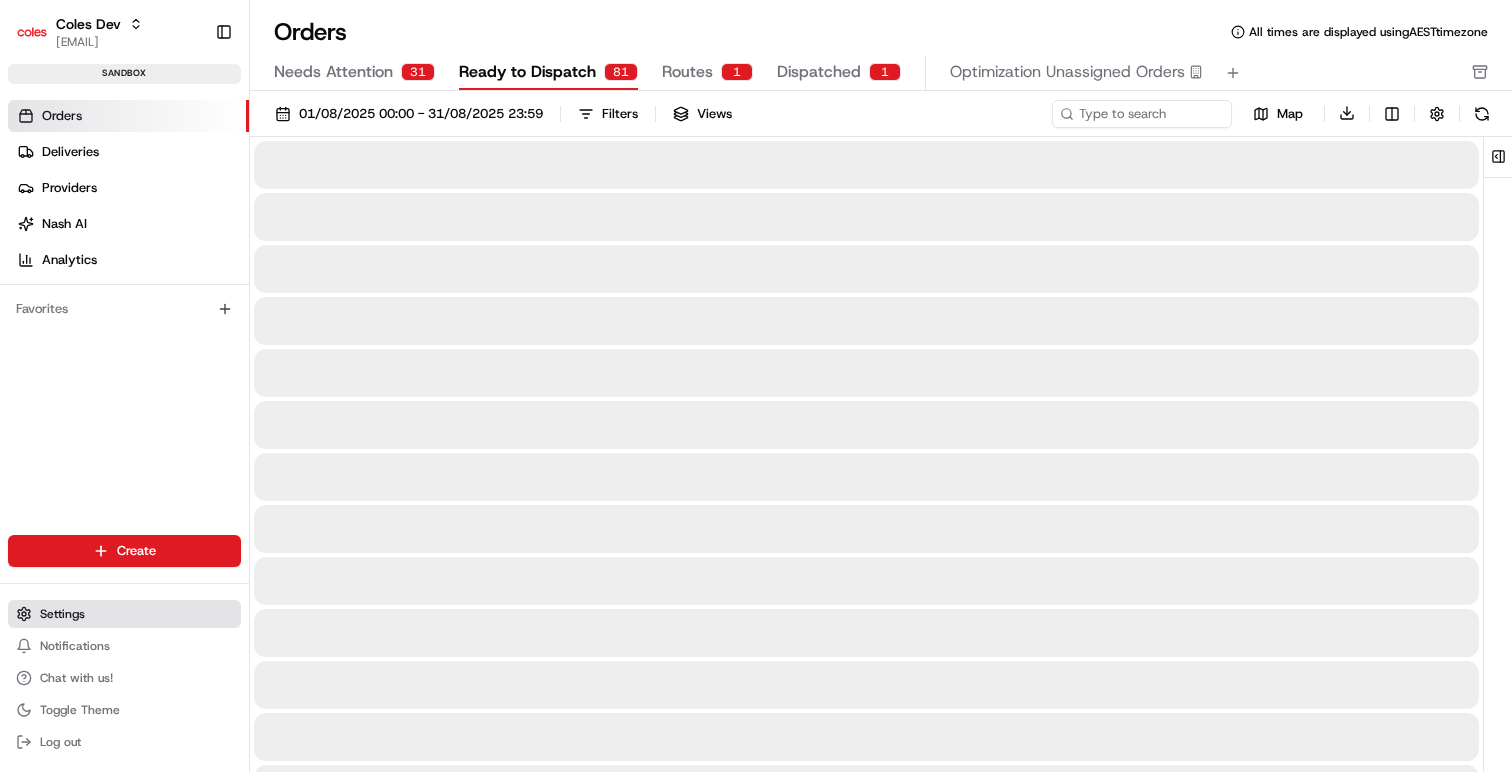 click on "Settings" at bounding box center [62, 614] 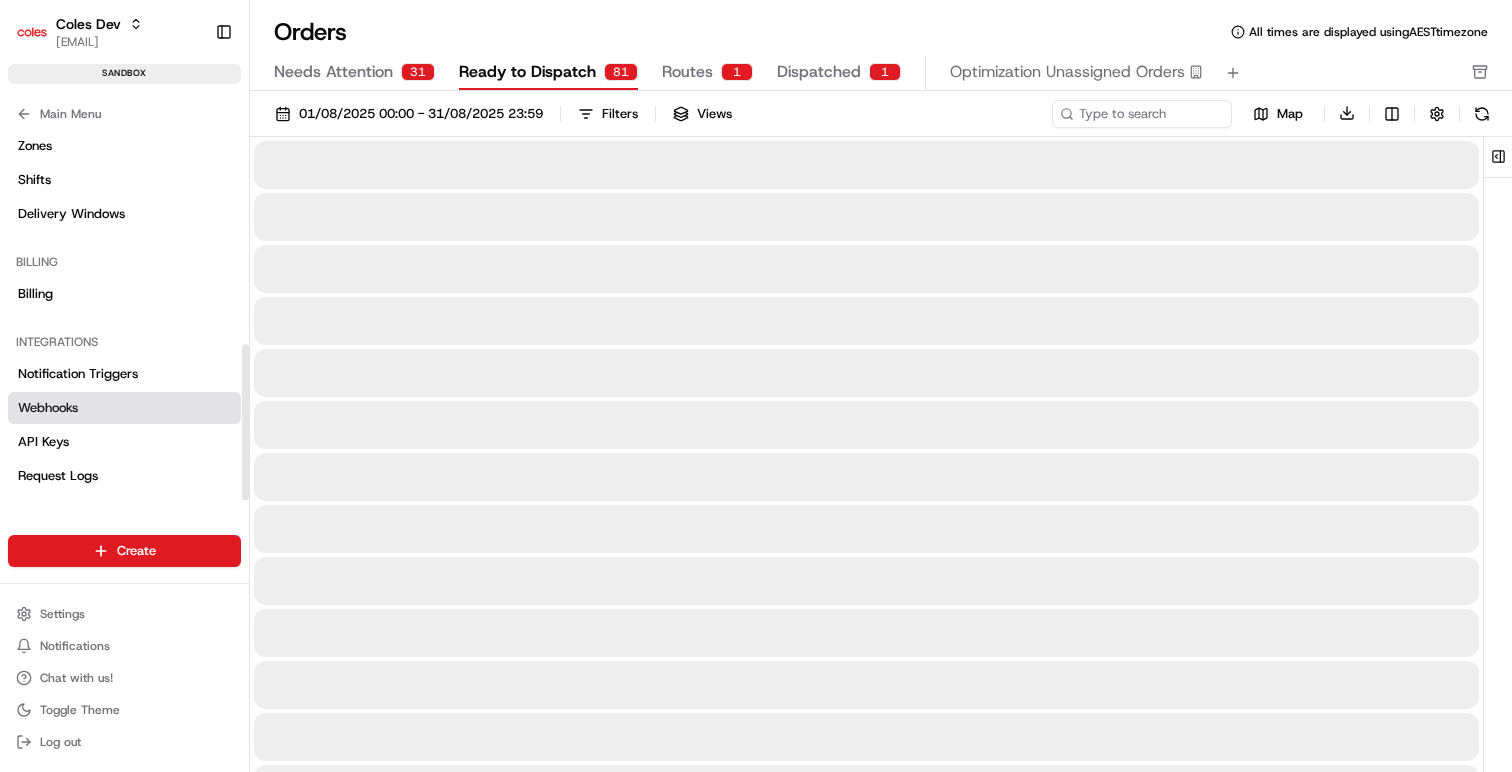 click on "Webhooks" at bounding box center (124, 408) 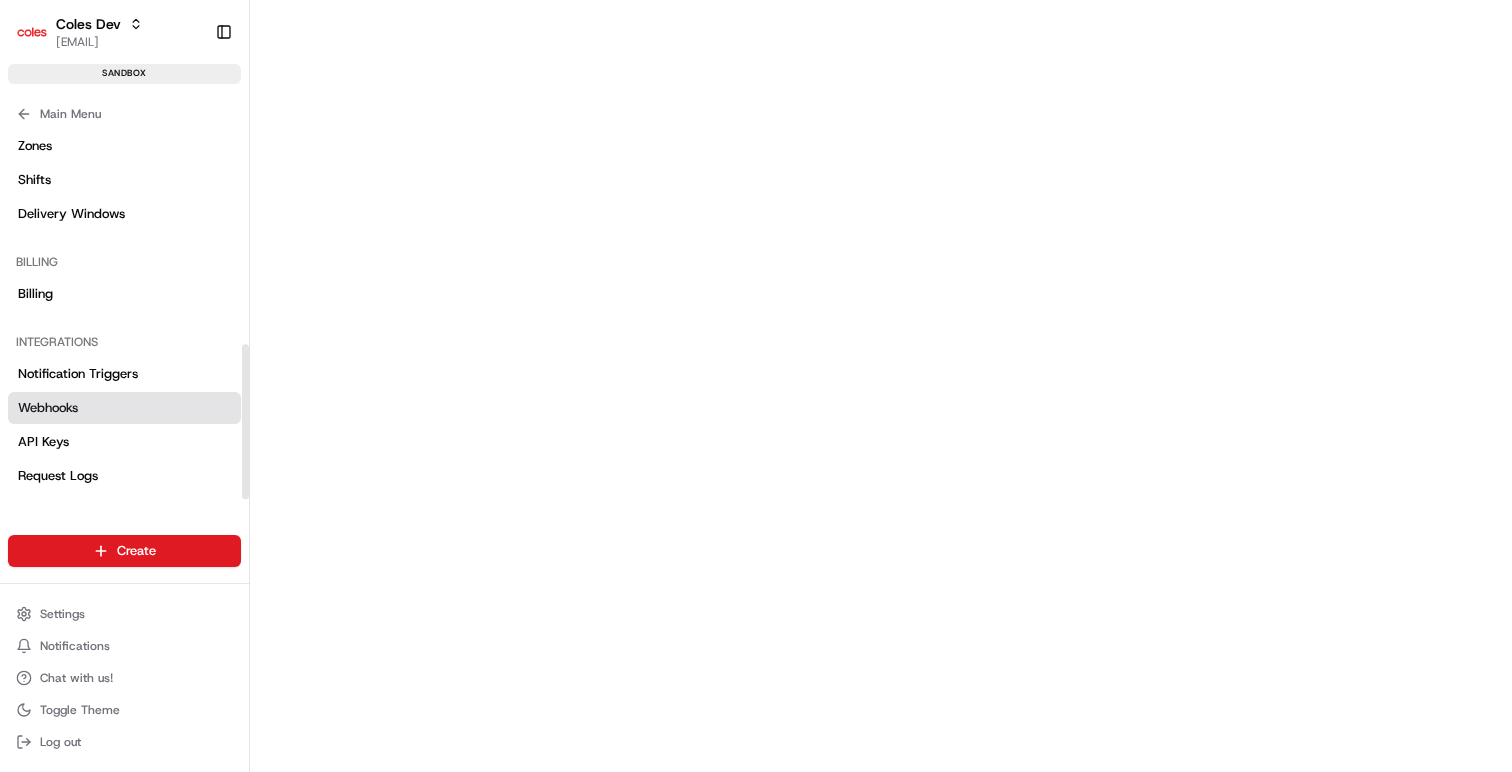 click on "Webhooks" at bounding box center (124, 408) 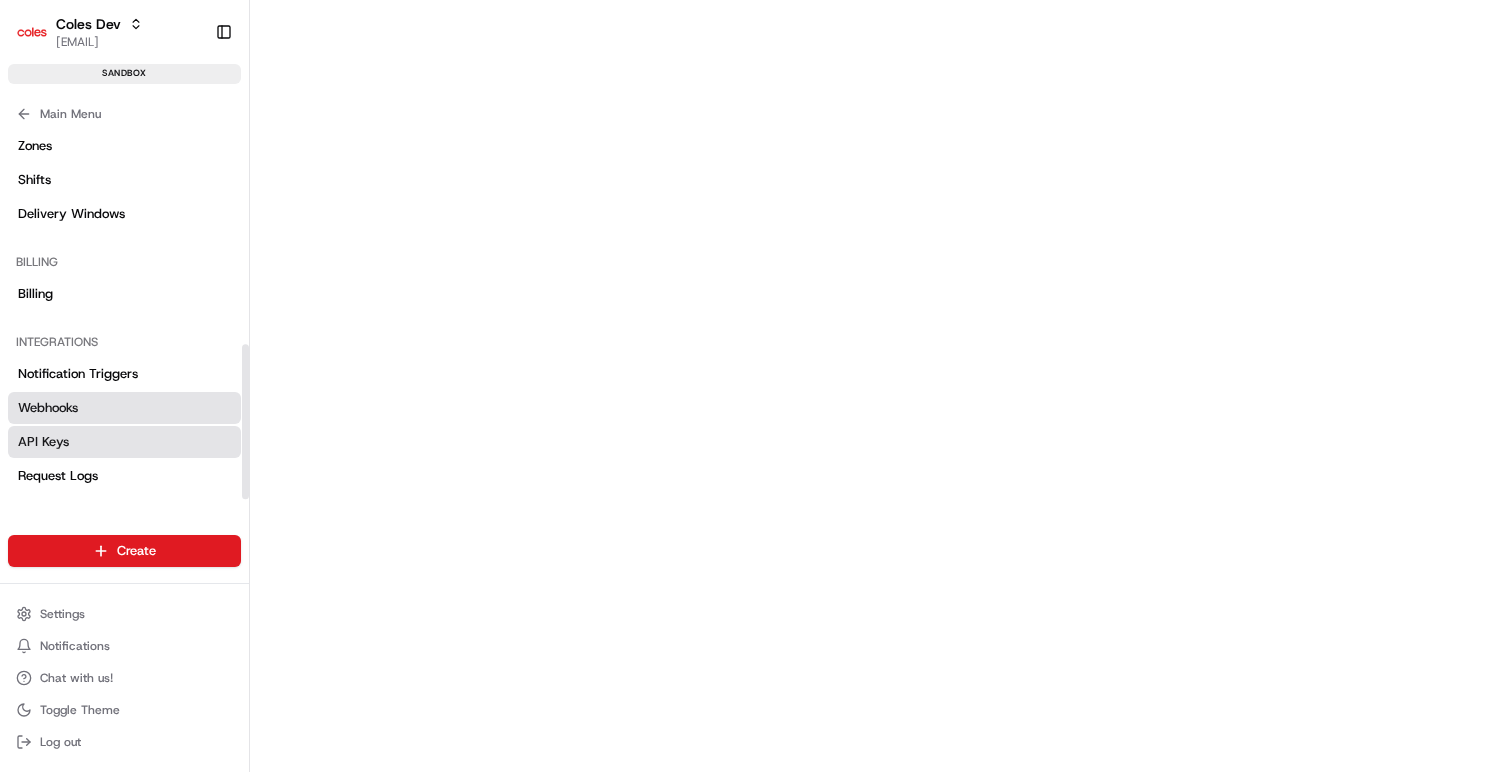 click on "API Keys" at bounding box center [43, 442] 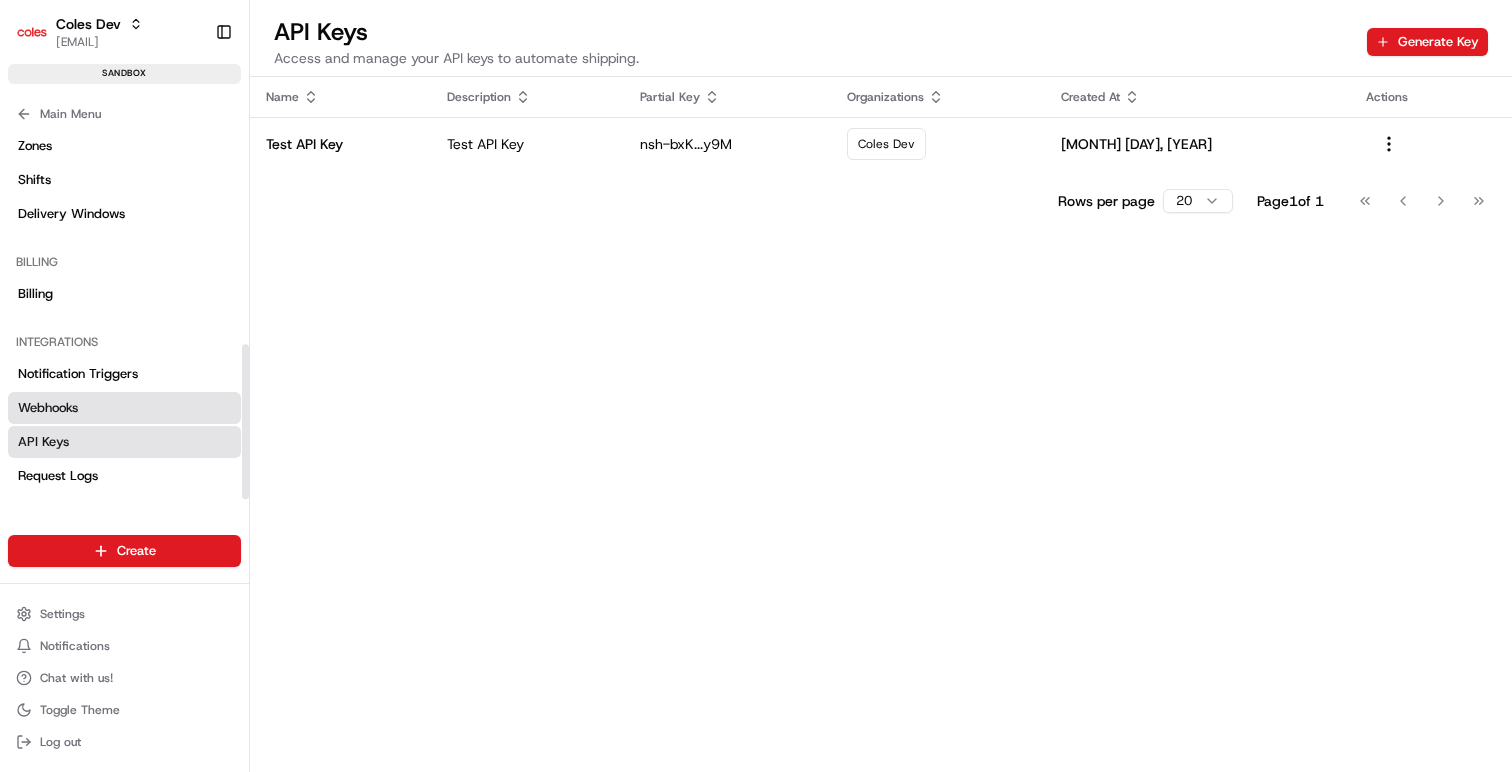 click on "Webhooks" at bounding box center (124, 408) 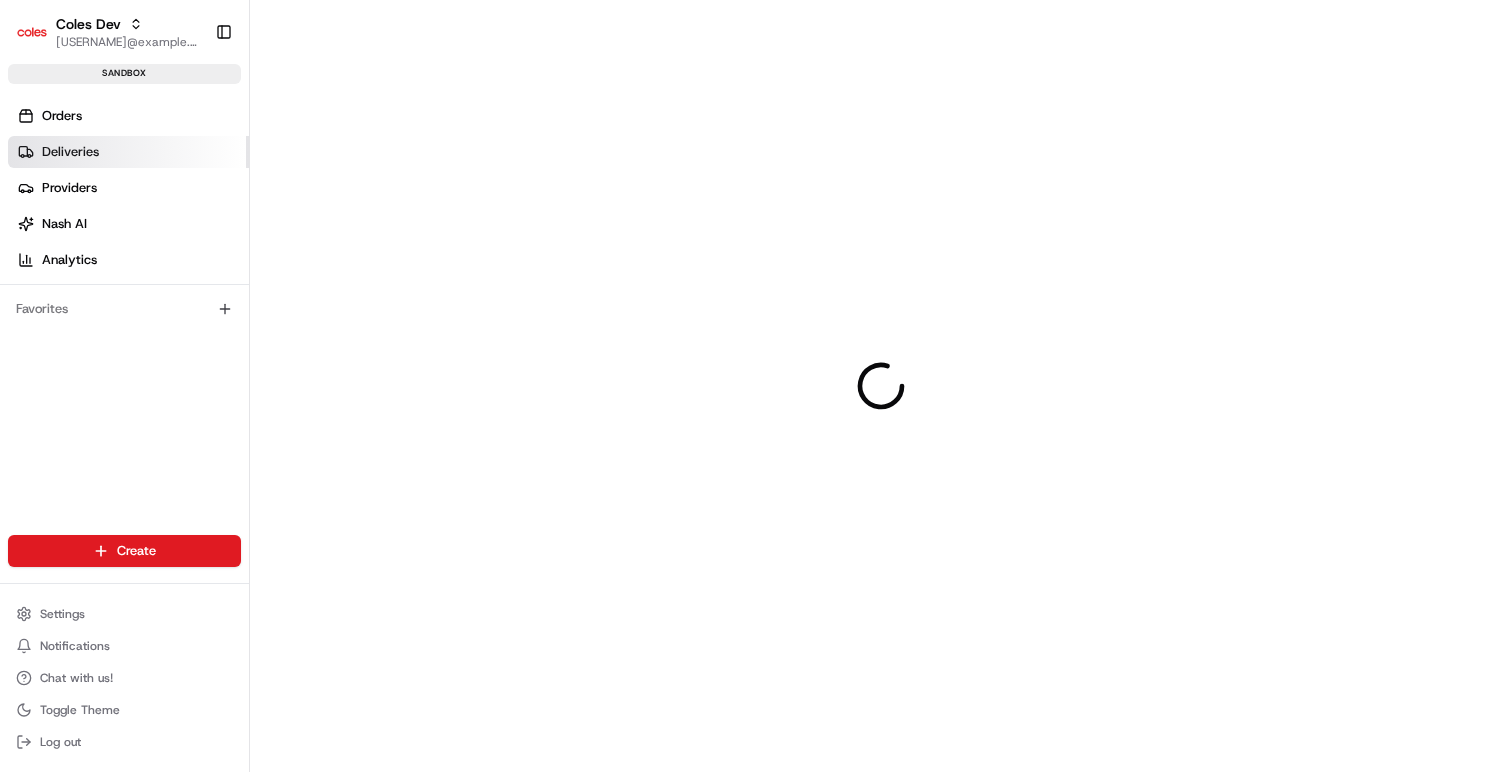 scroll, scrollTop: 0, scrollLeft: 0, axis: both 